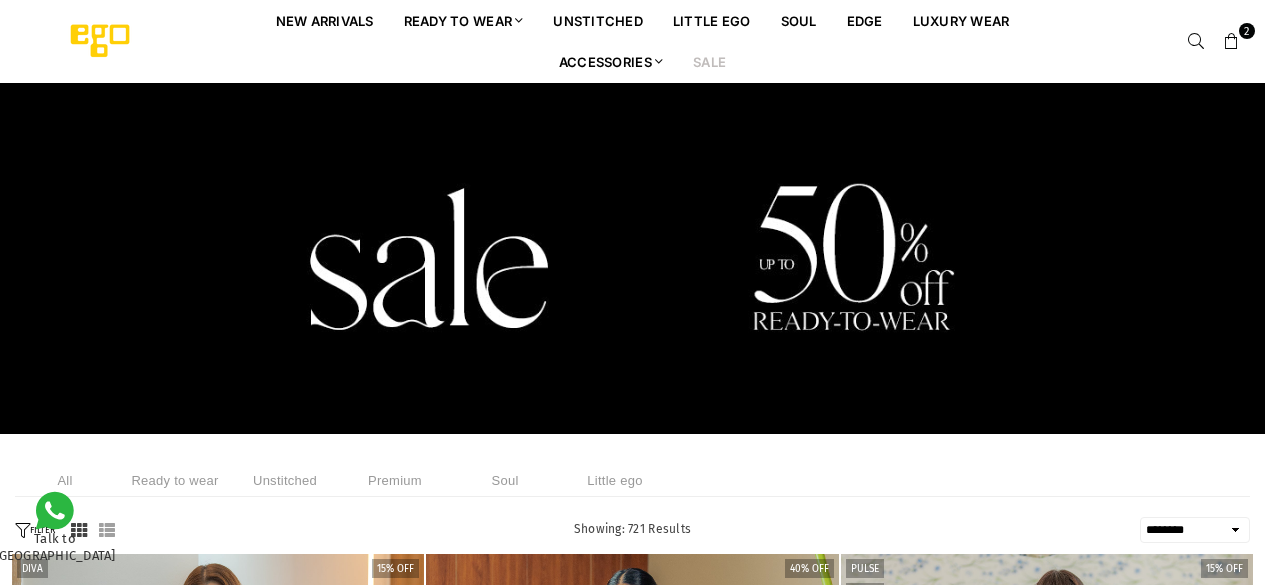 select on "******" 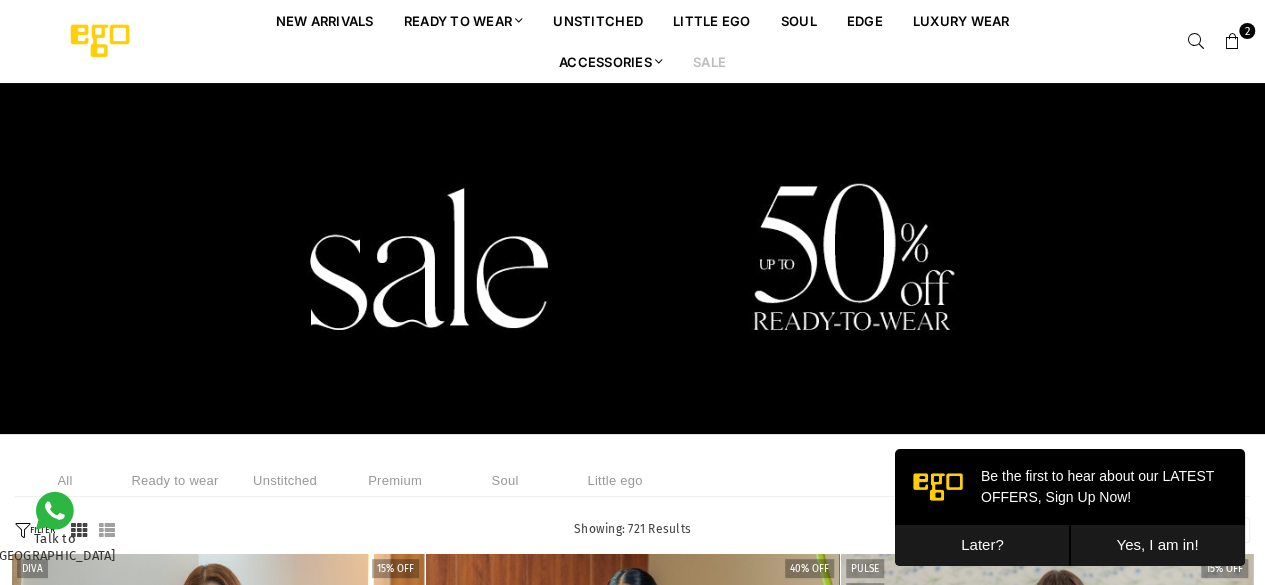 scroll, scrollTop: 0, scrollLeft: 0, axis: both 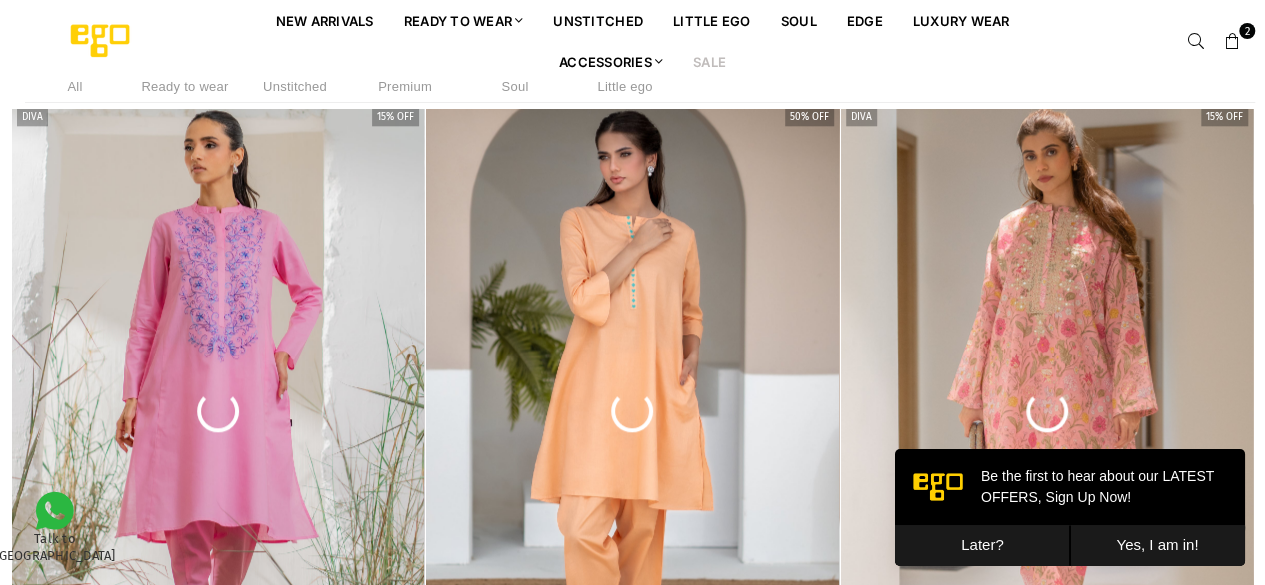 click on "Later?" at bounding box center (982, 545) 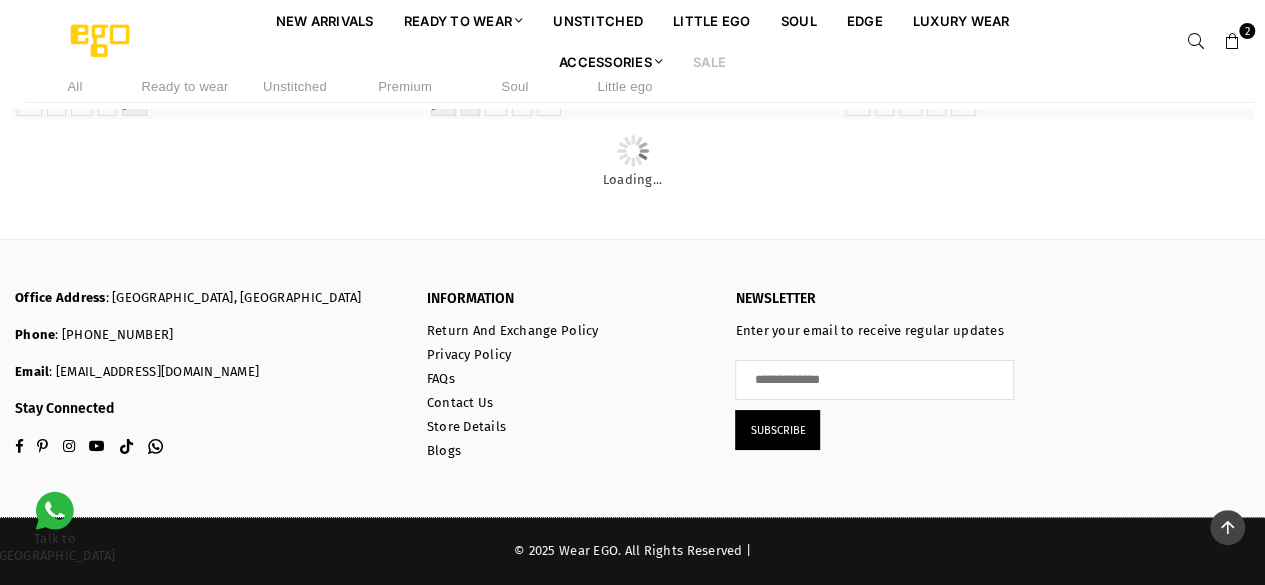 scroll, scrollTop: 6814, scrollLeft: 0, axis: vertical 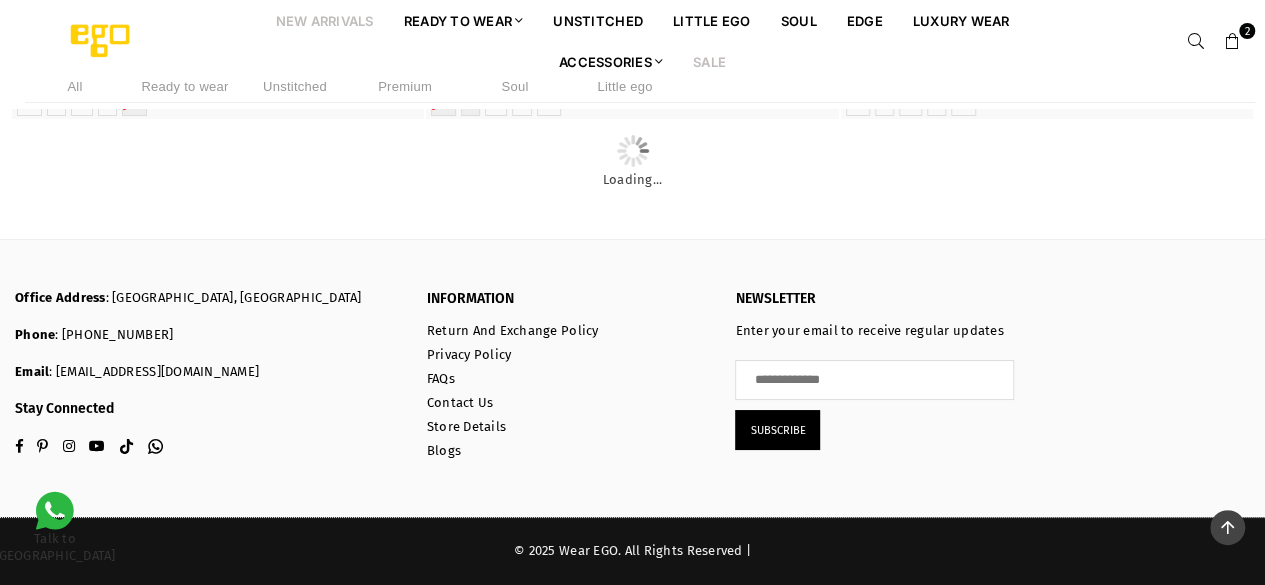 click on "New Arrivals" at bounding box center [325, 20] 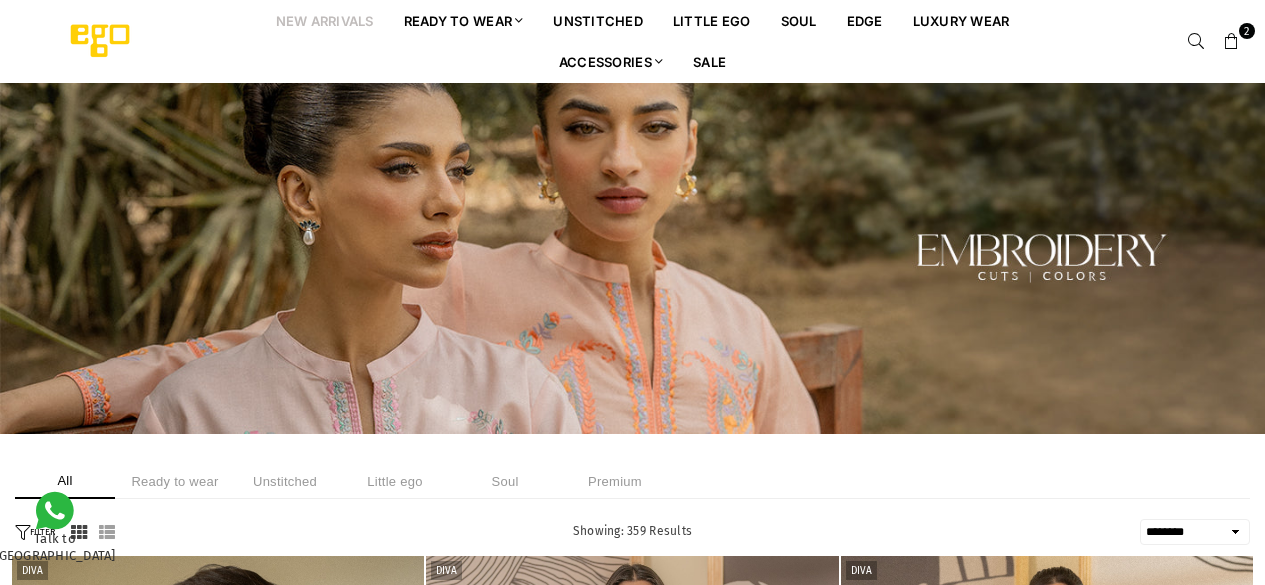 select on "******" 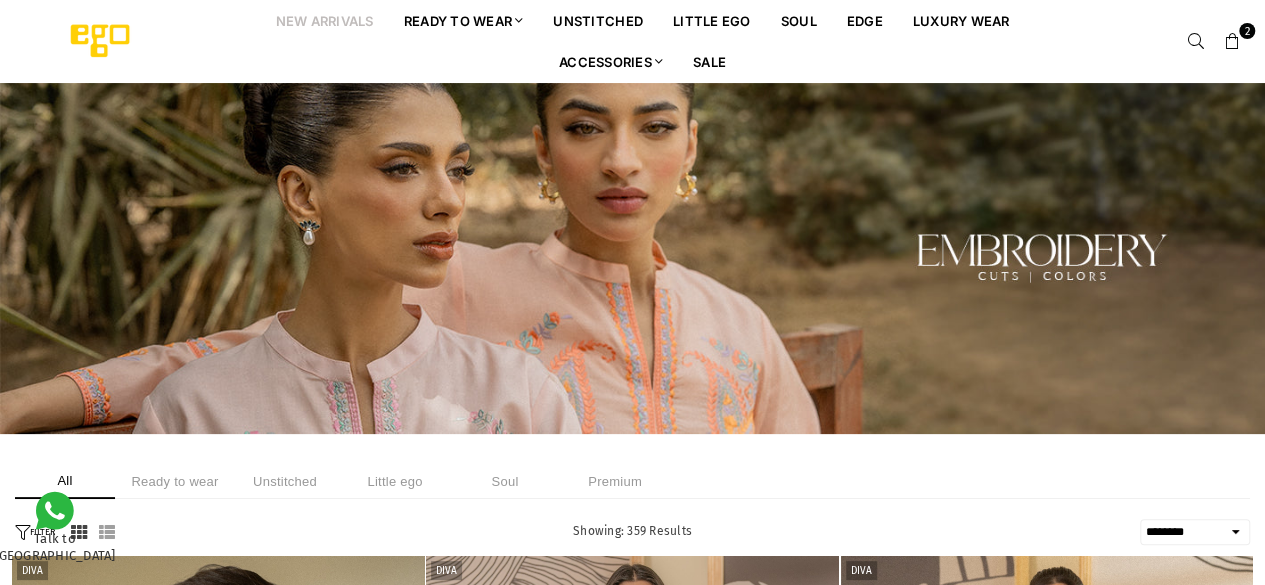 click on "New Arrivals" at bounding box center [325, 20] 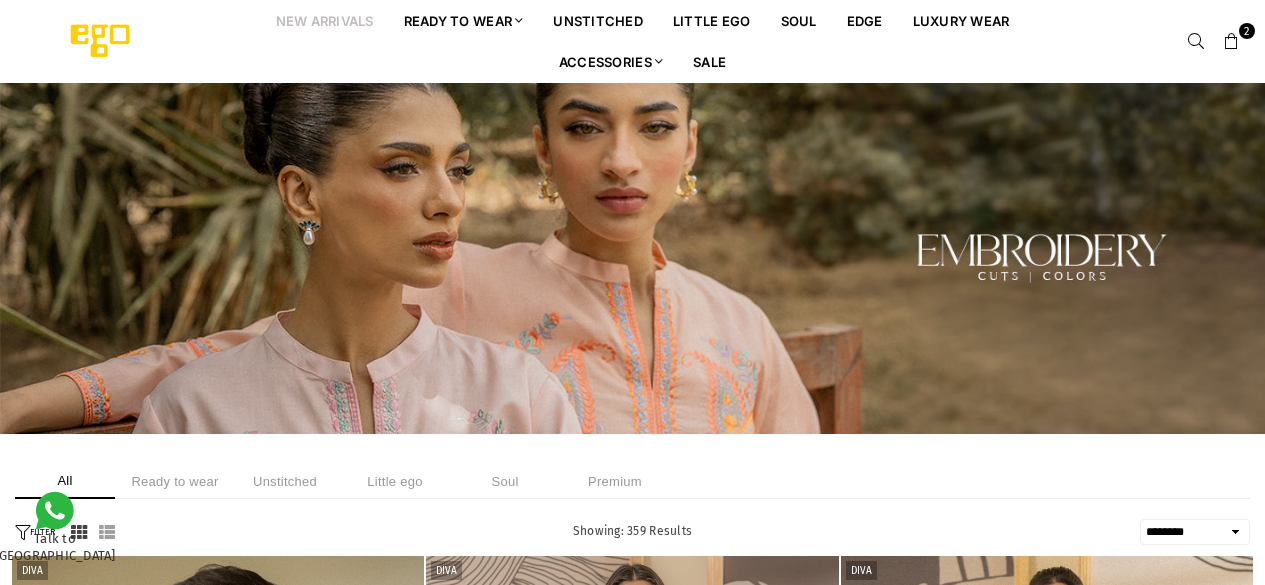 select on "******" 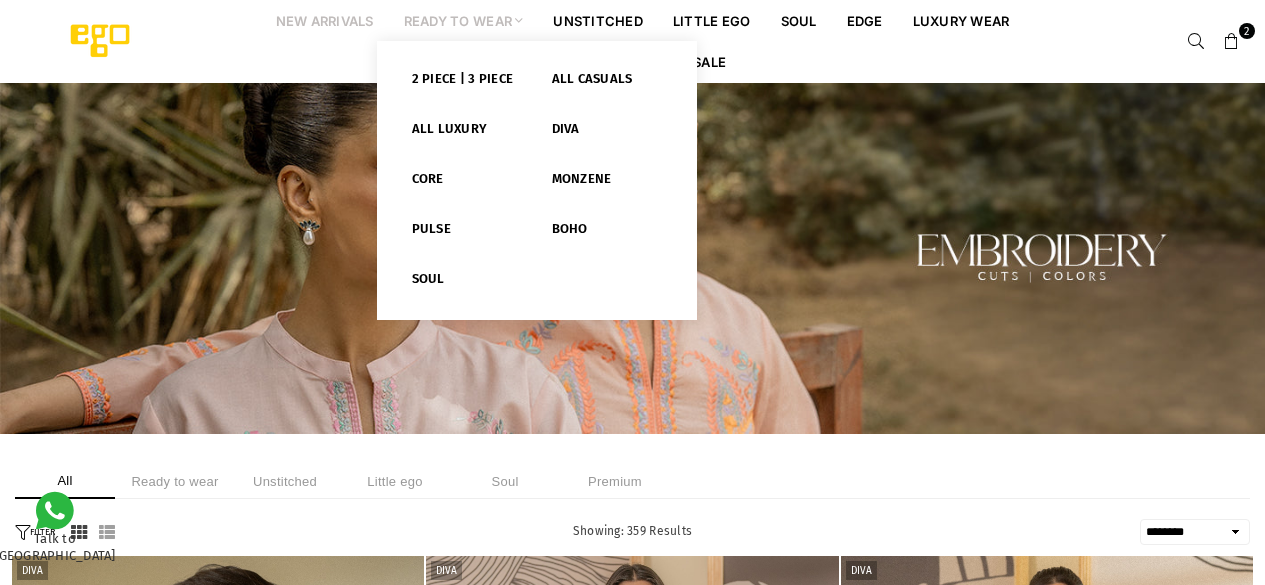 scroll, scrollTop: 0, scrollLeft: 0, axis: both 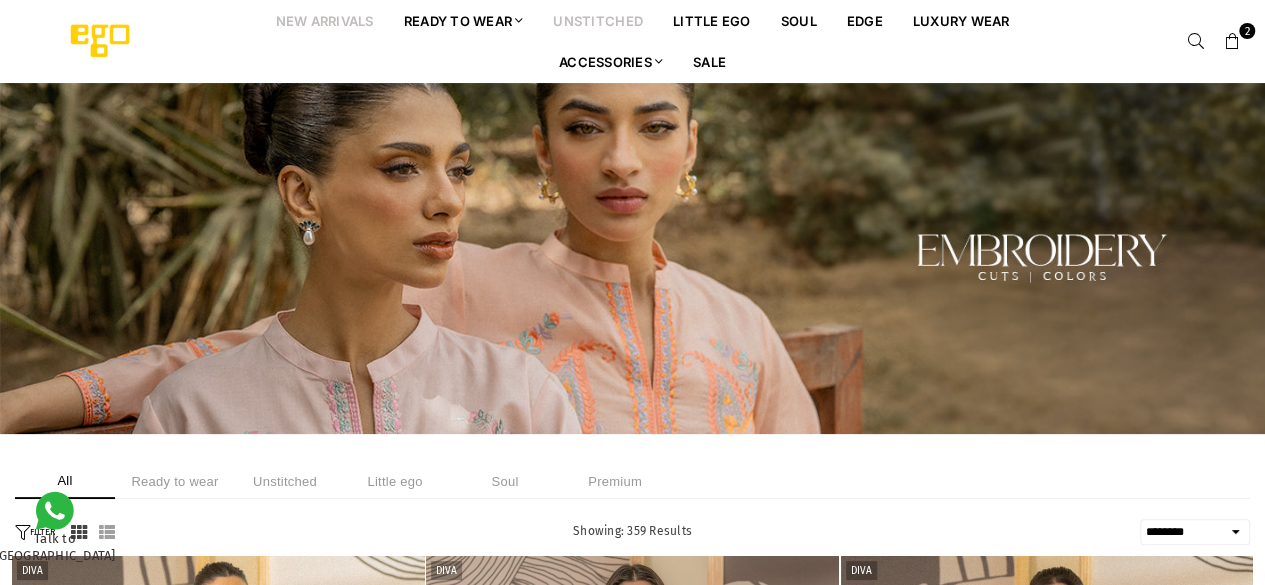 click on "unstitched" at bounding box center [598, 20] 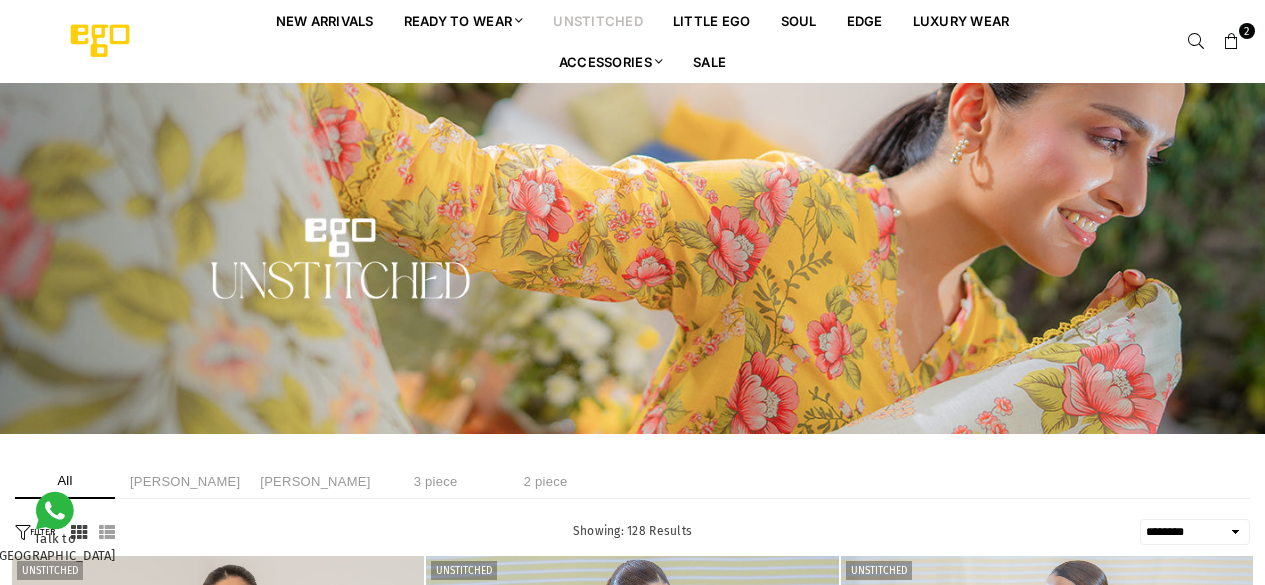 select on "******" 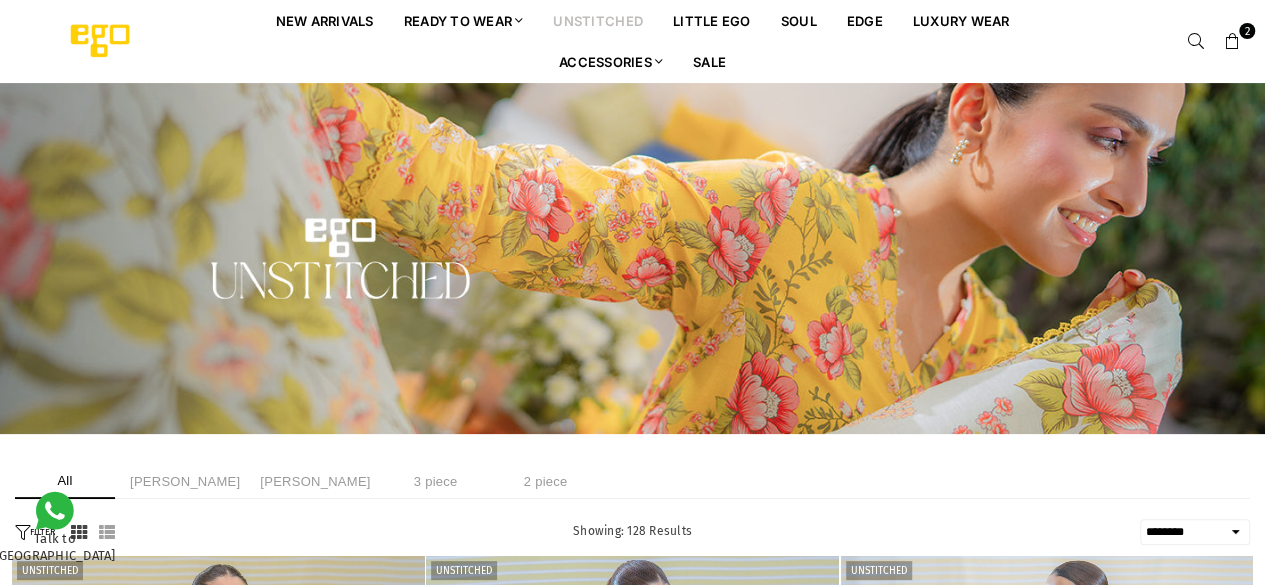 scroll, scrollTop: 0, scrollLeft: 0, axis: both 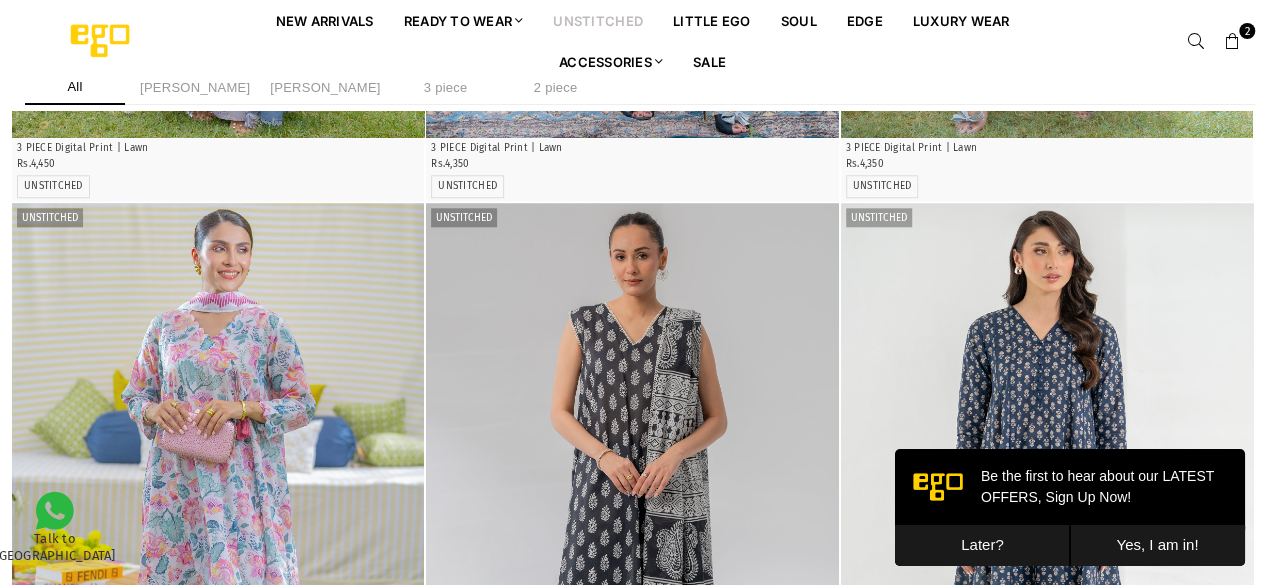 click on "Later?" at bounding box center [982, 545] 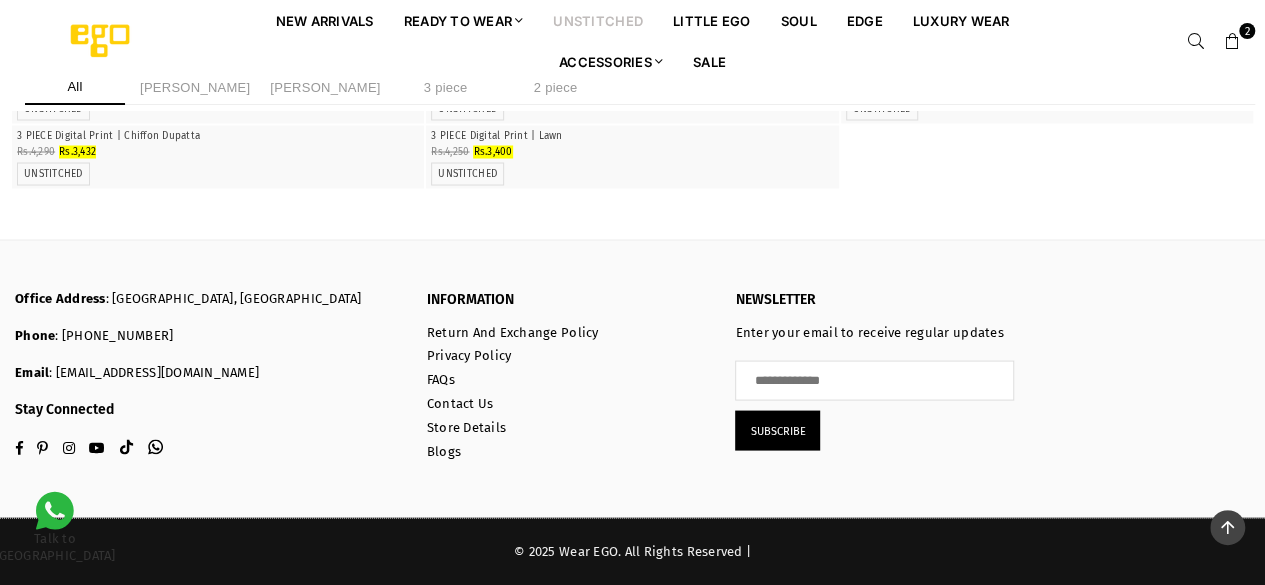 scroll, scrollTop: 29690, scrollLeft: 0, axis: vertical 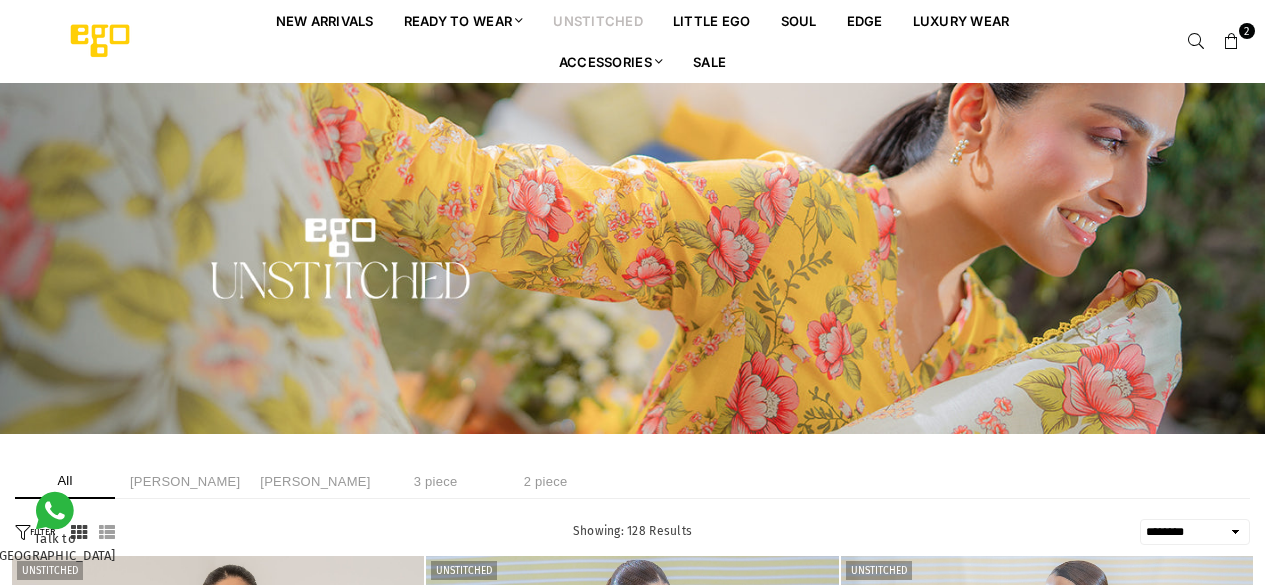 select on "******" 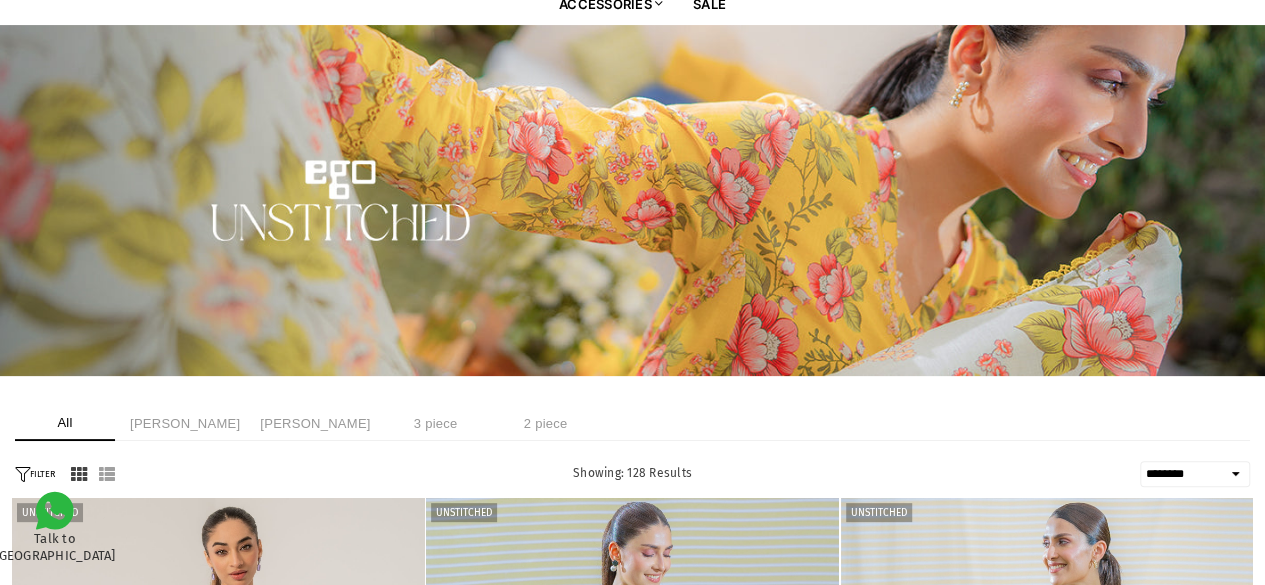 scroll, scrollTop: 0, scrollLeft: 0, axis: both 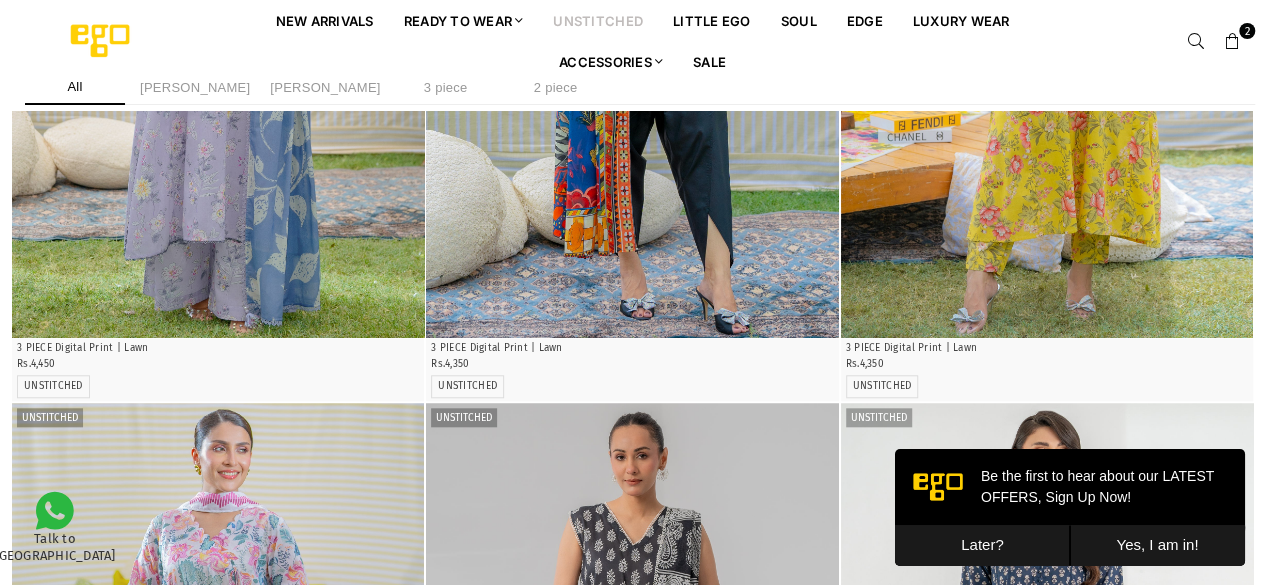 click on "unstitched" at bounding box center (598, 20) 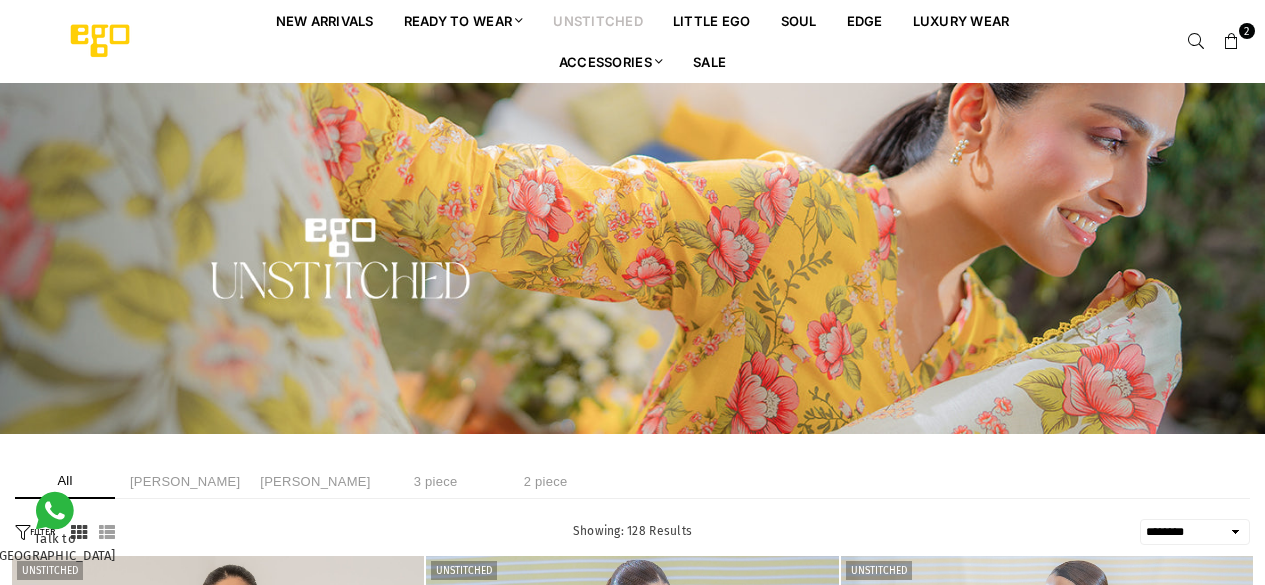 select on "******" 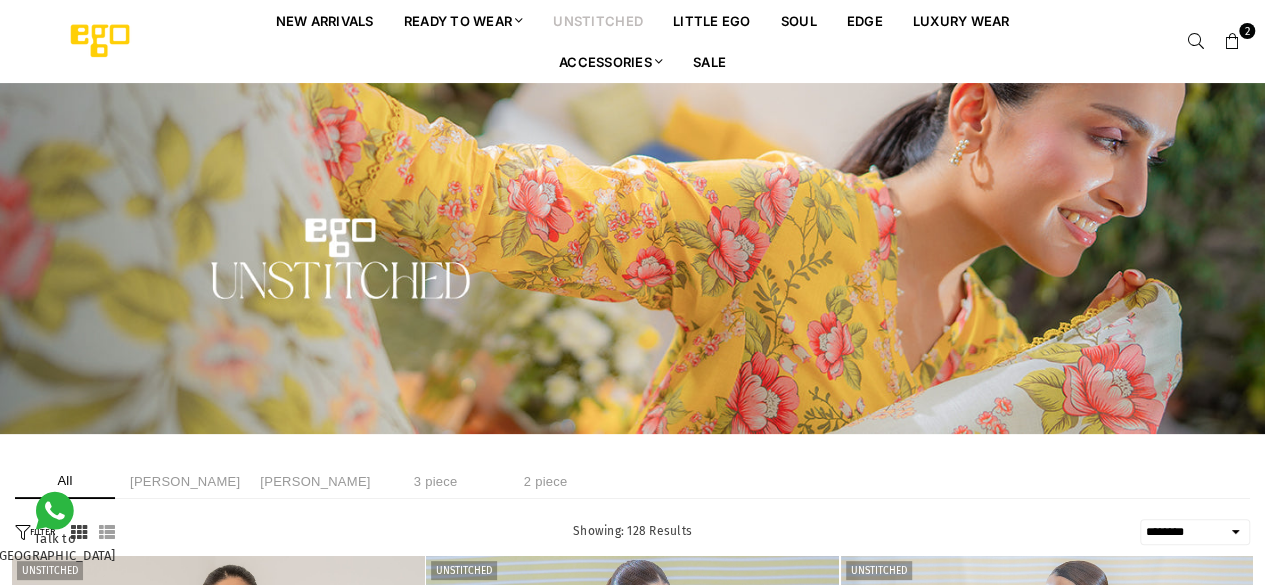 scroll, scrollTop: 0, scrollLeft: 0, axis: both 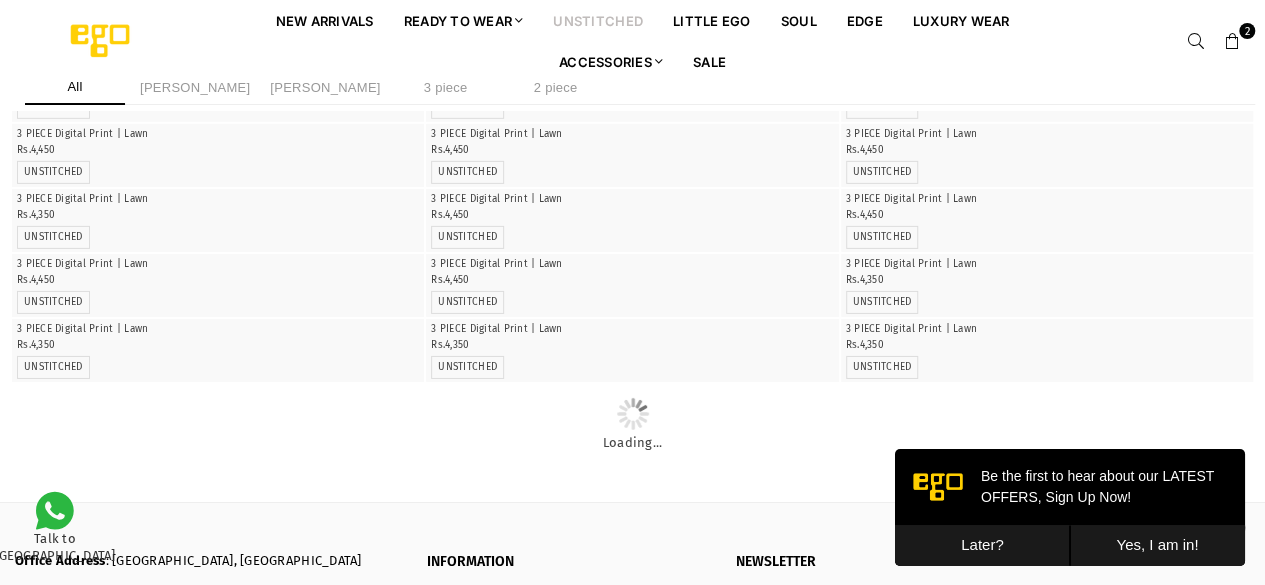 click on "Later?" at bounding box center (982, 545) 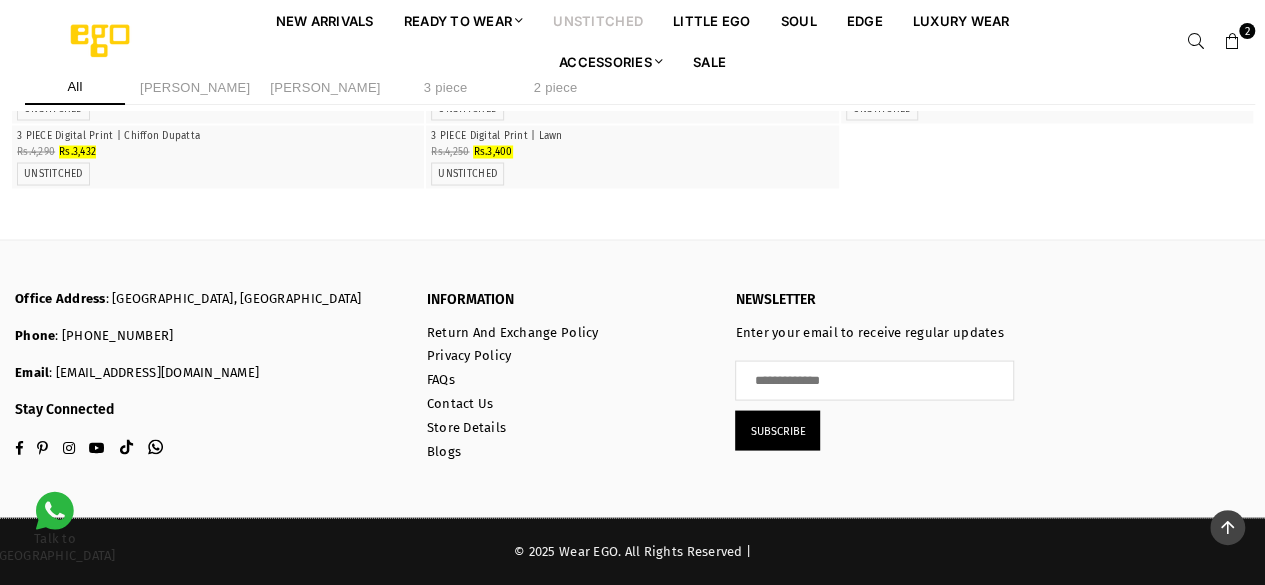 scroll, scrollTop: 10090, scrollLeft: 0, axis: vertical 